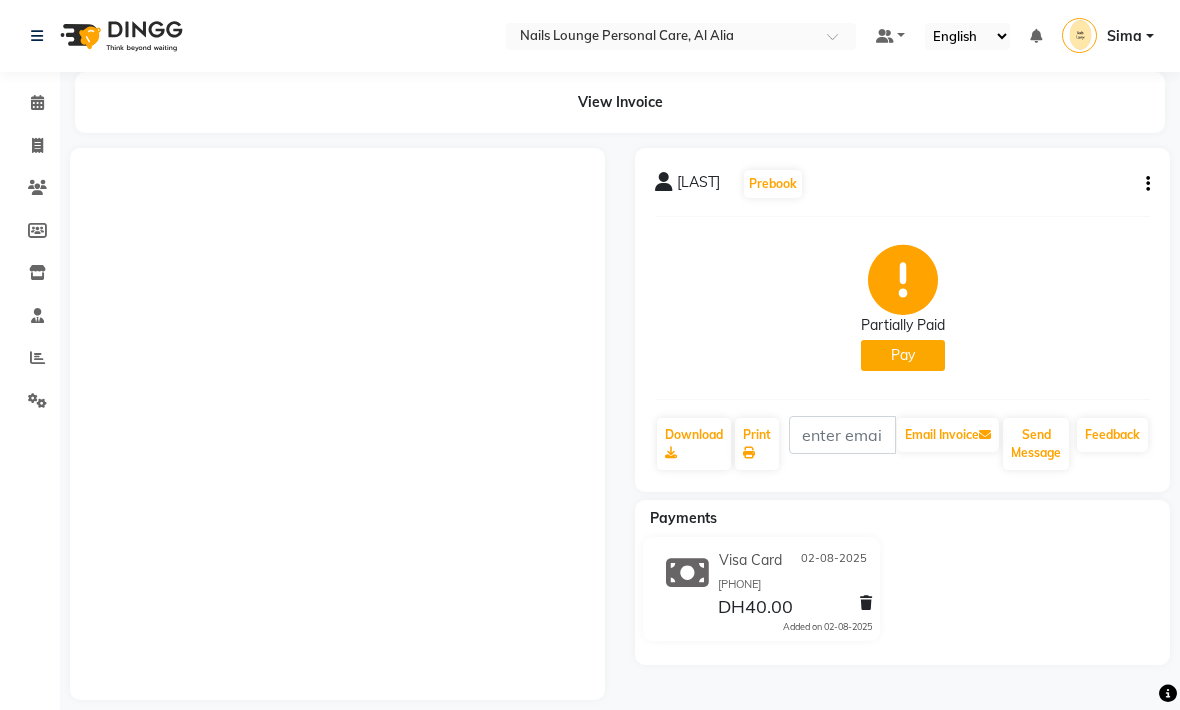 scroll, scrollTop: 0, scrollLeft: 0, axis: both 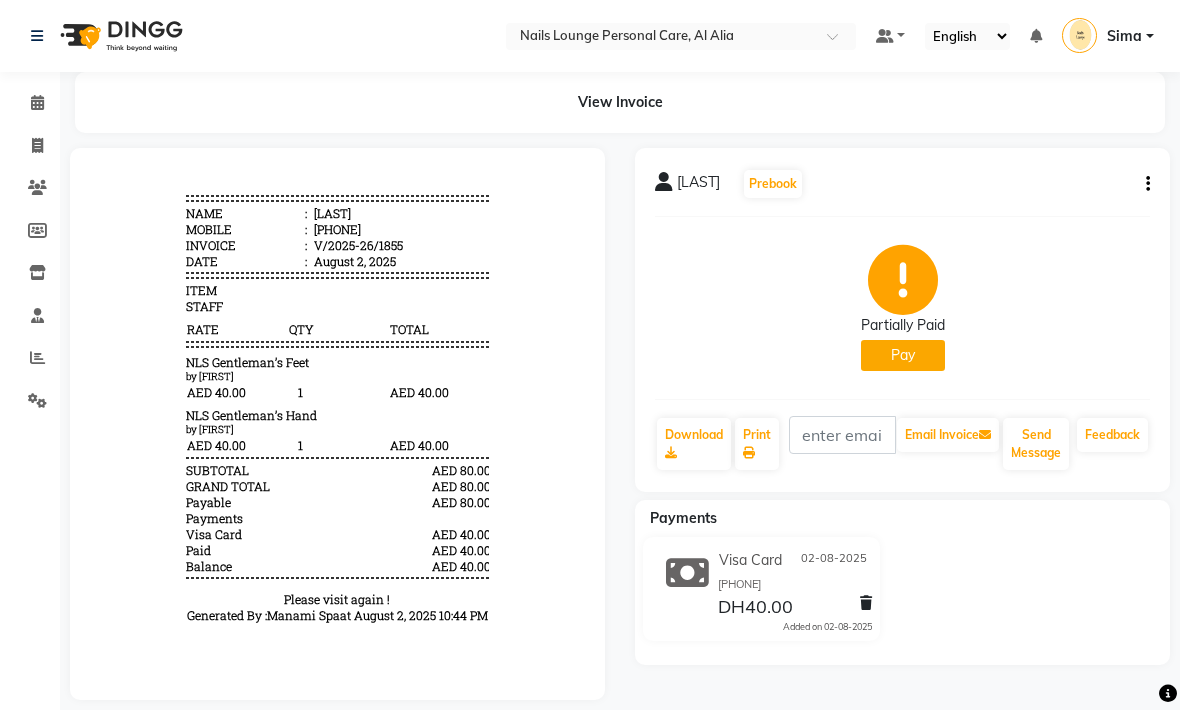 click on "Reports" 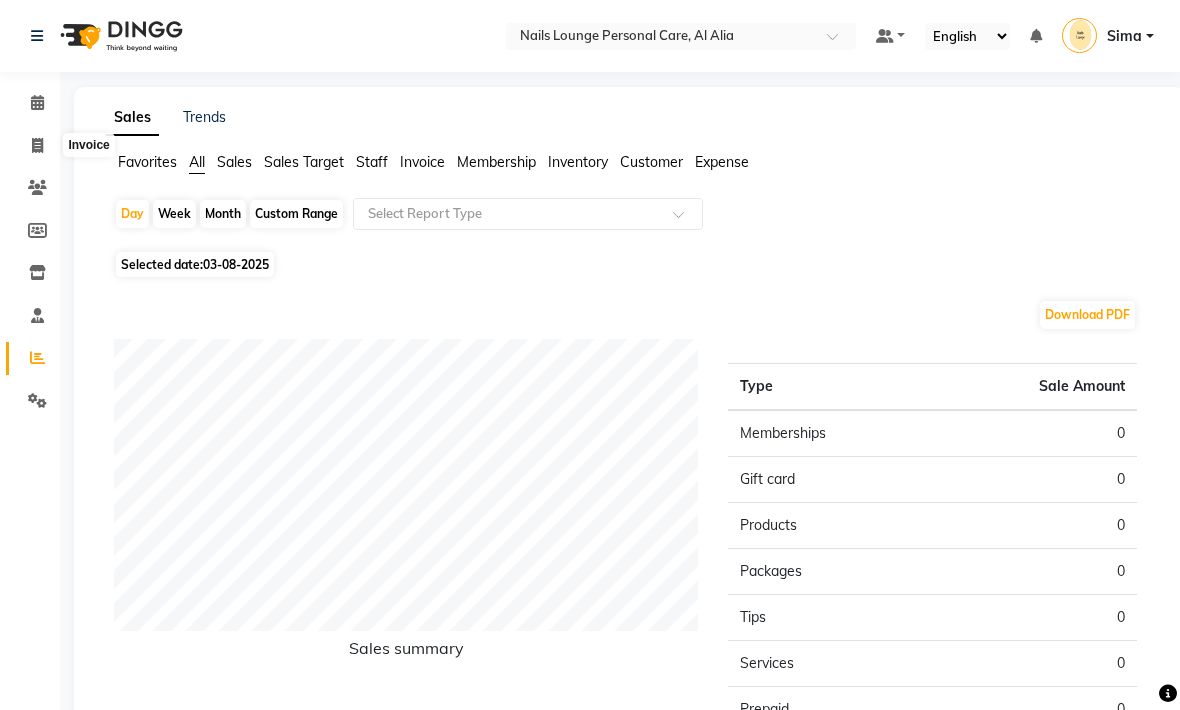 click 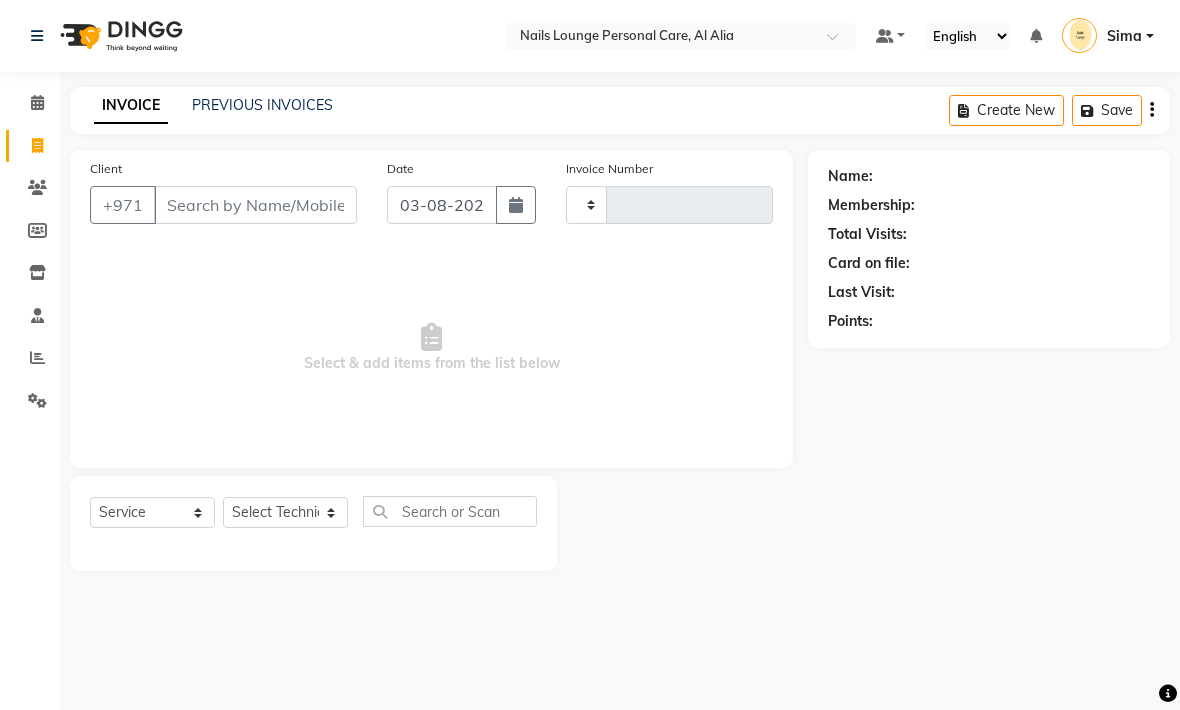 type on "1859" 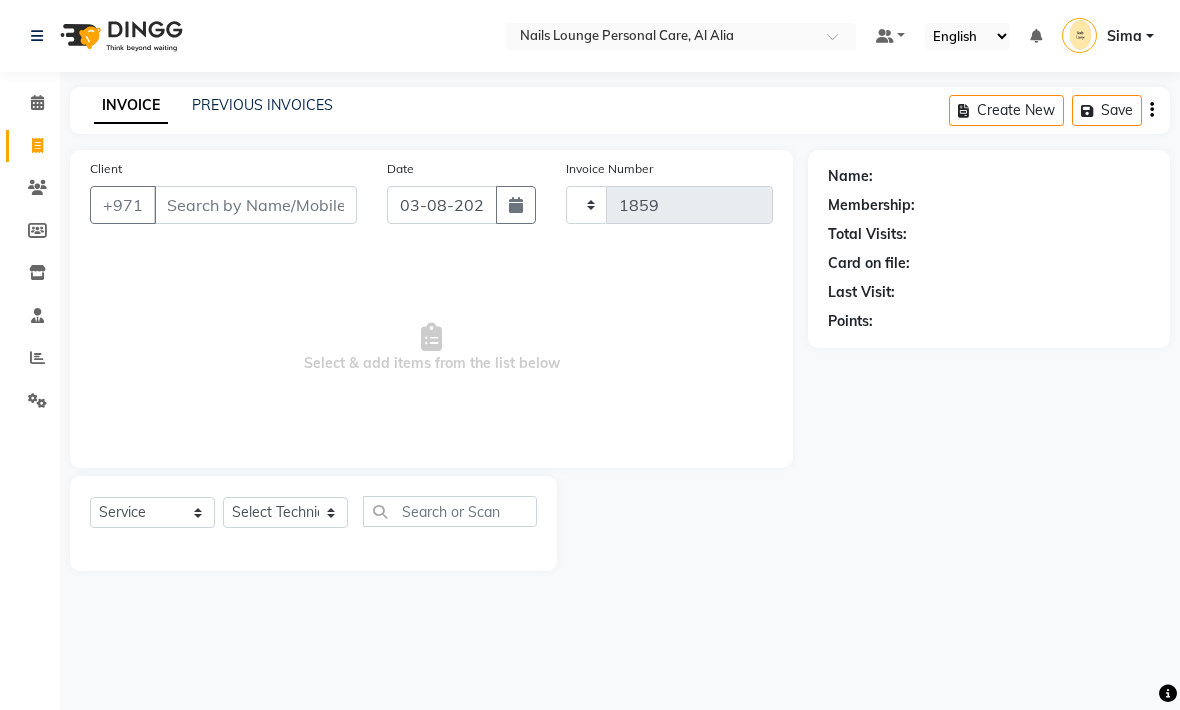 select on "6884" 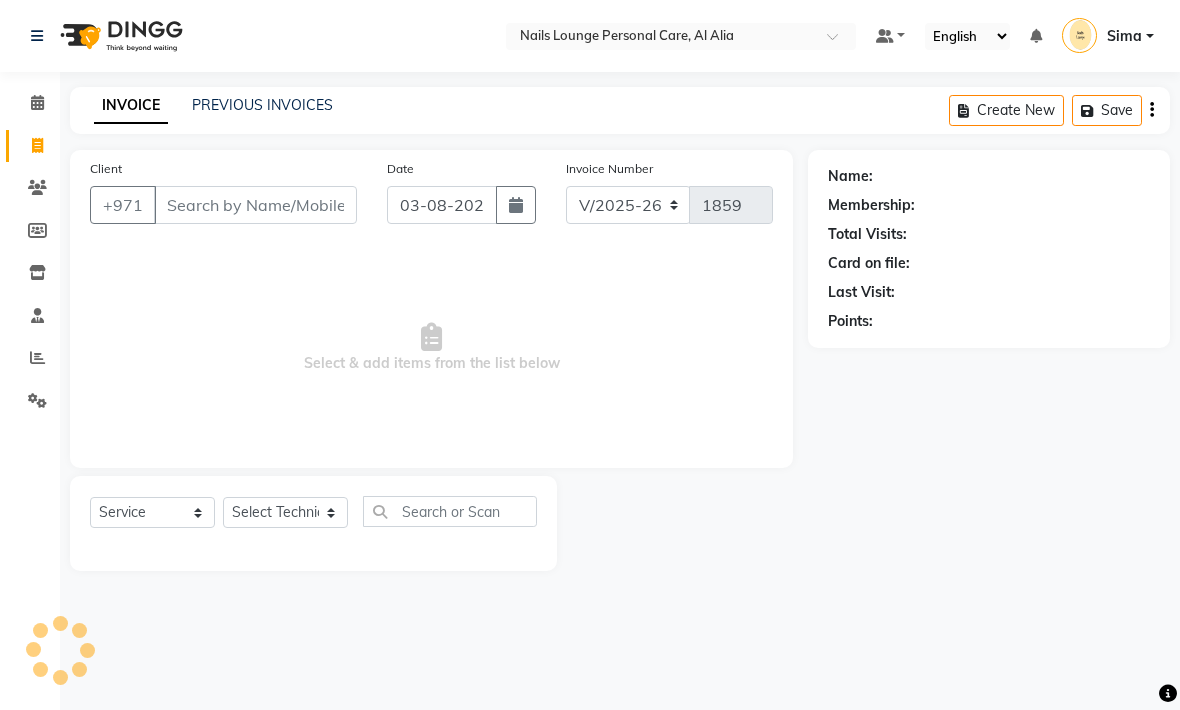 click on "PREVIOUS INVOICES" 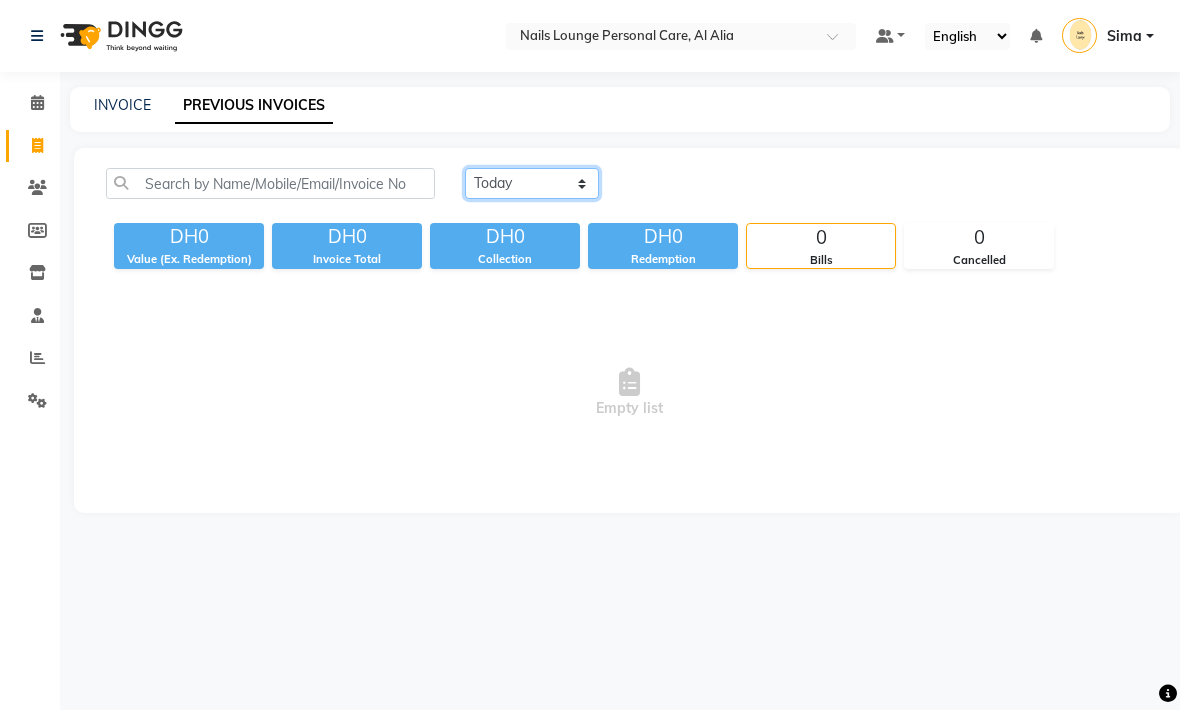 click on "Today Yesterday Custom Range" 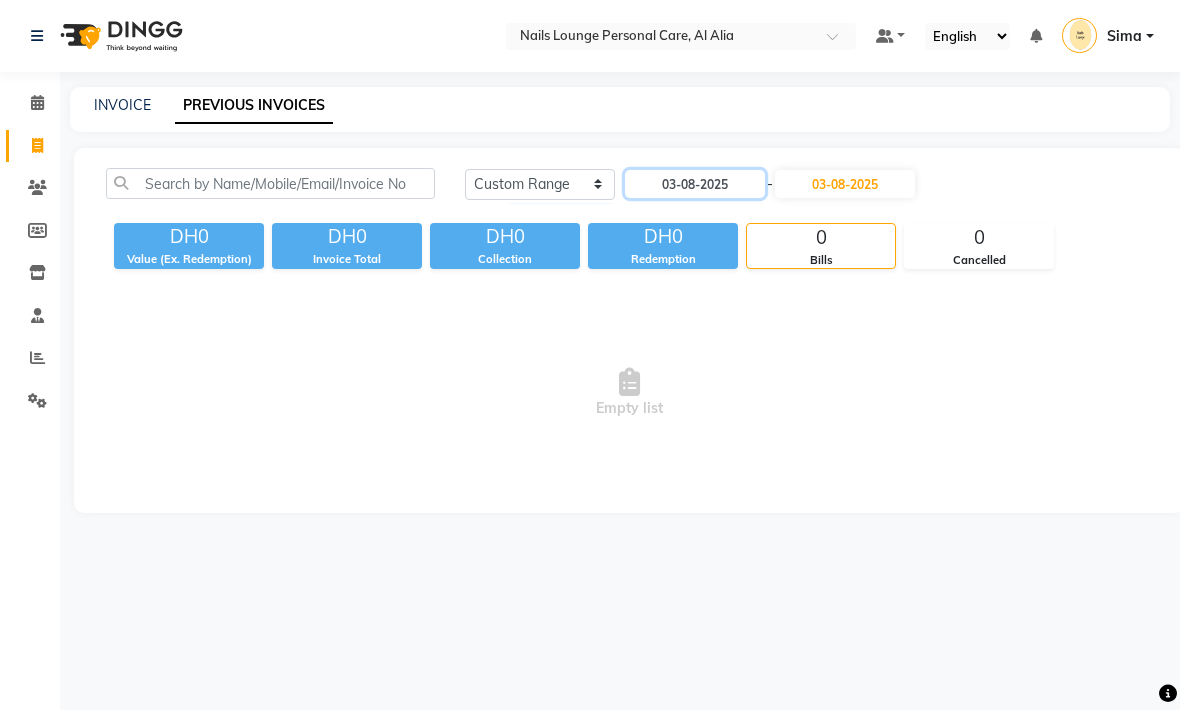 click on "03-08-2025" 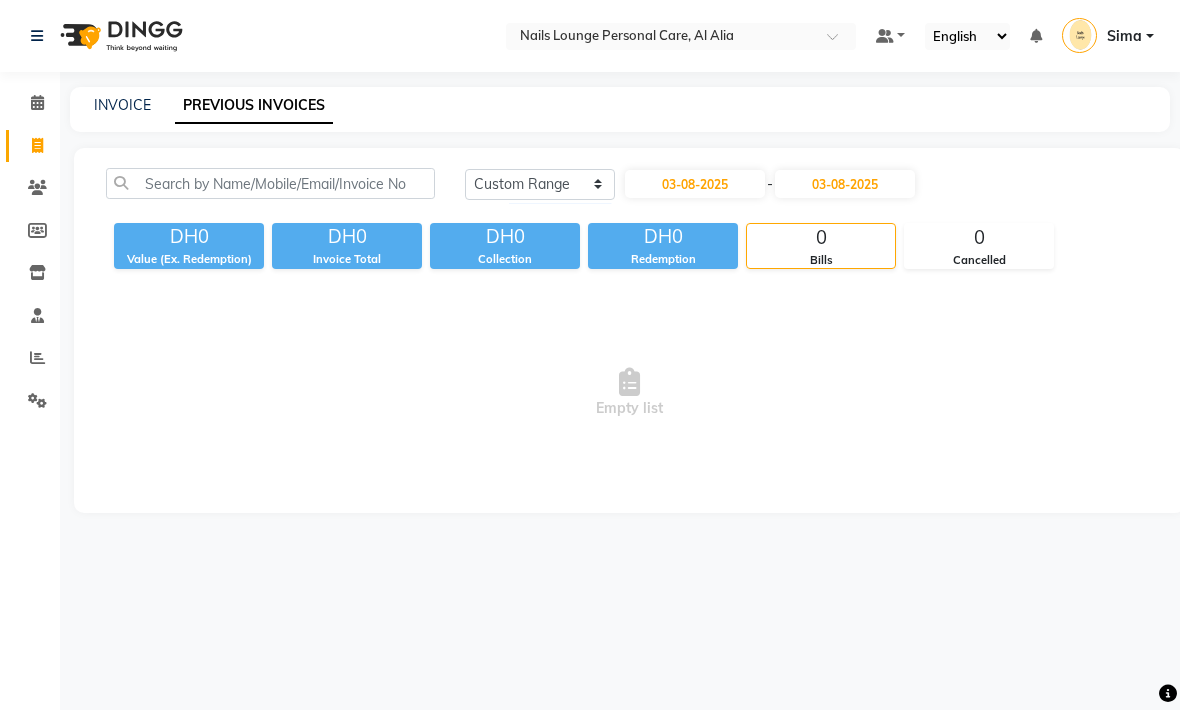 select on "8" 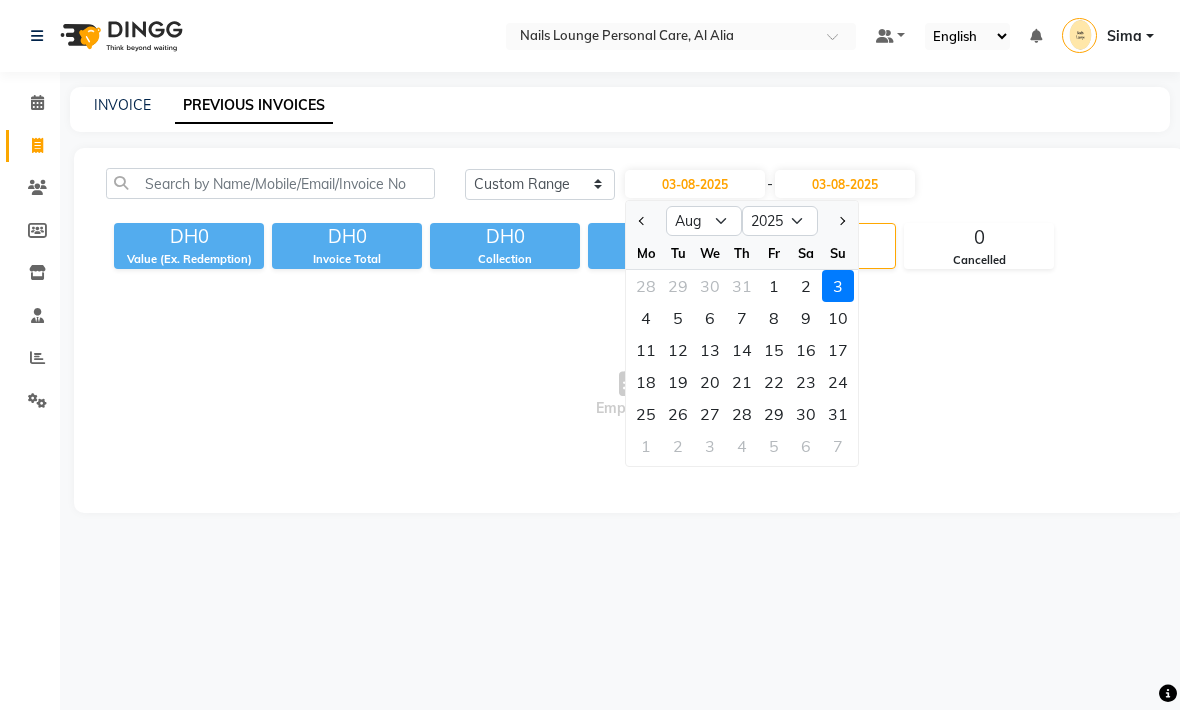 click 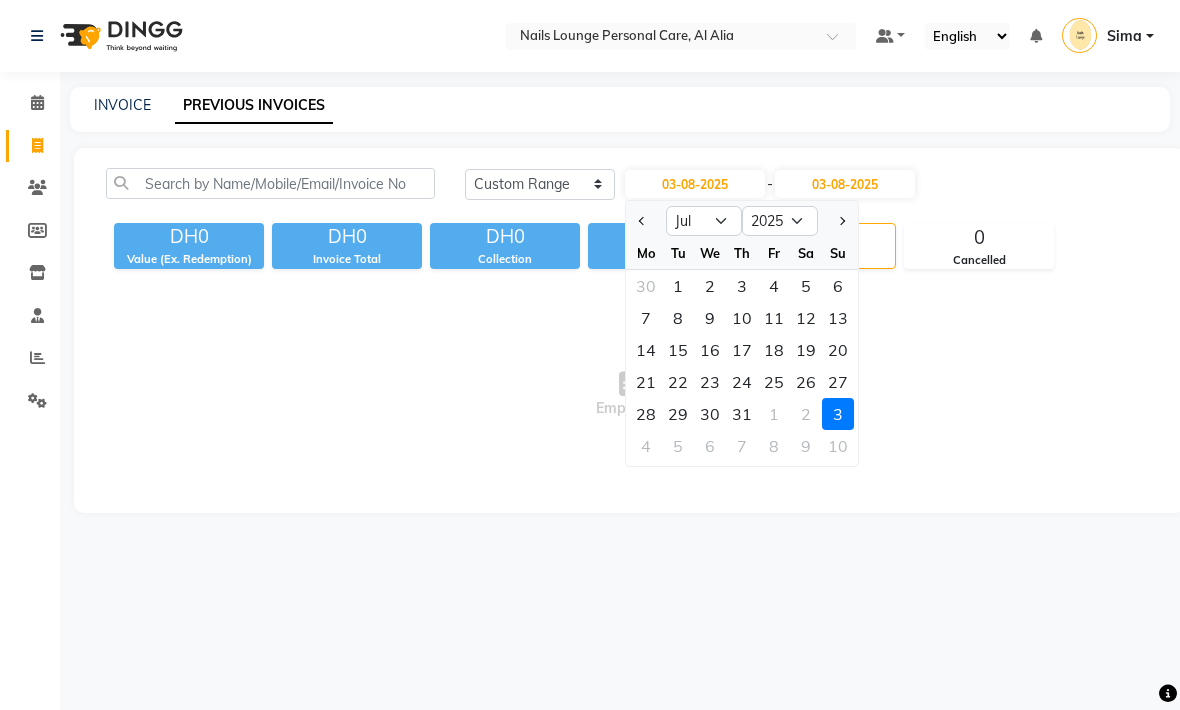 click on "30" 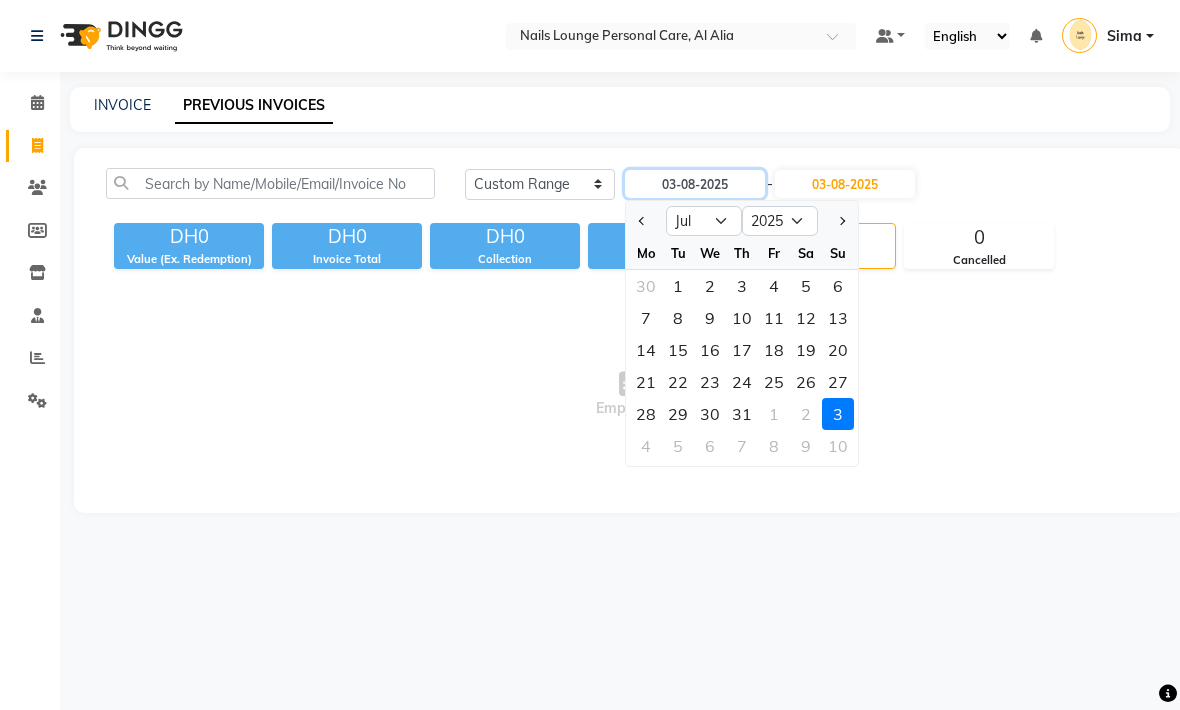 type on "30-07-2025" 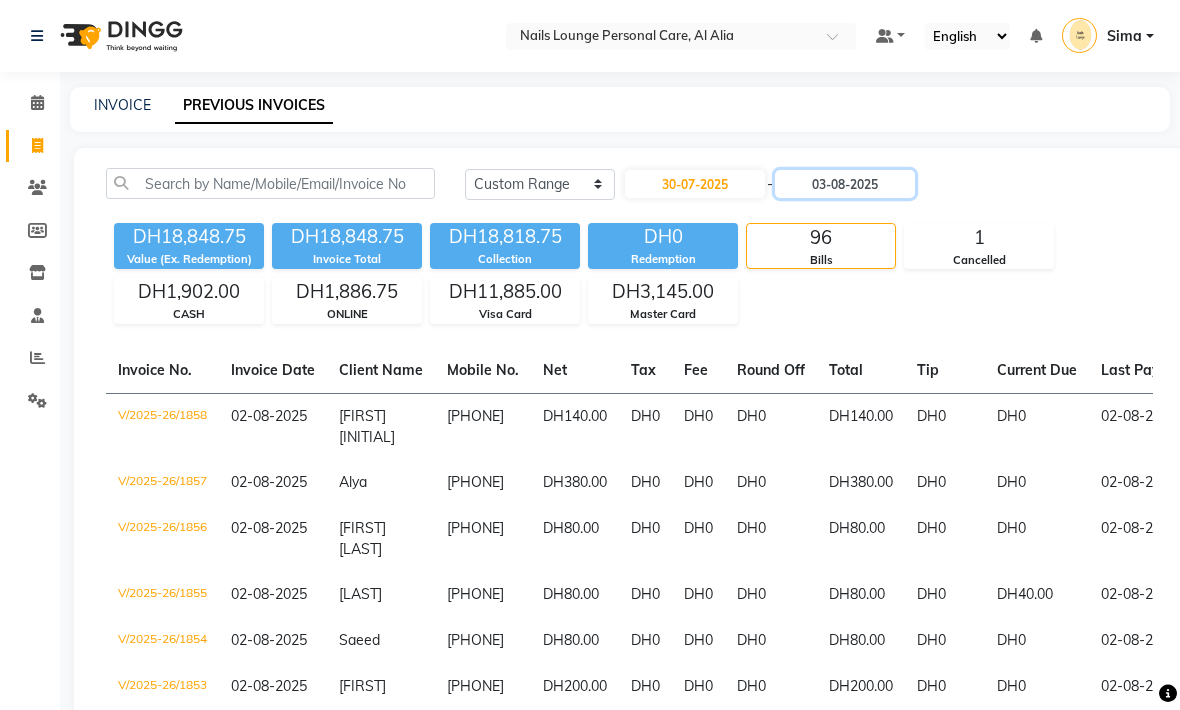 click on "03-08-2025" 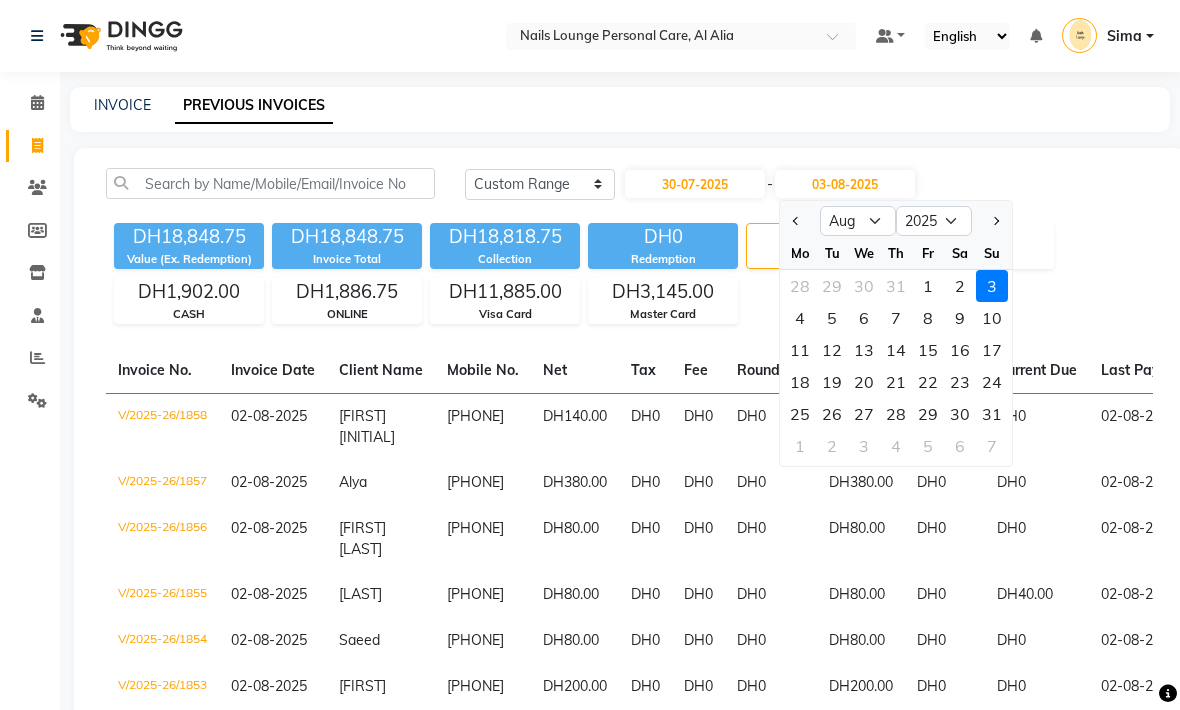 click 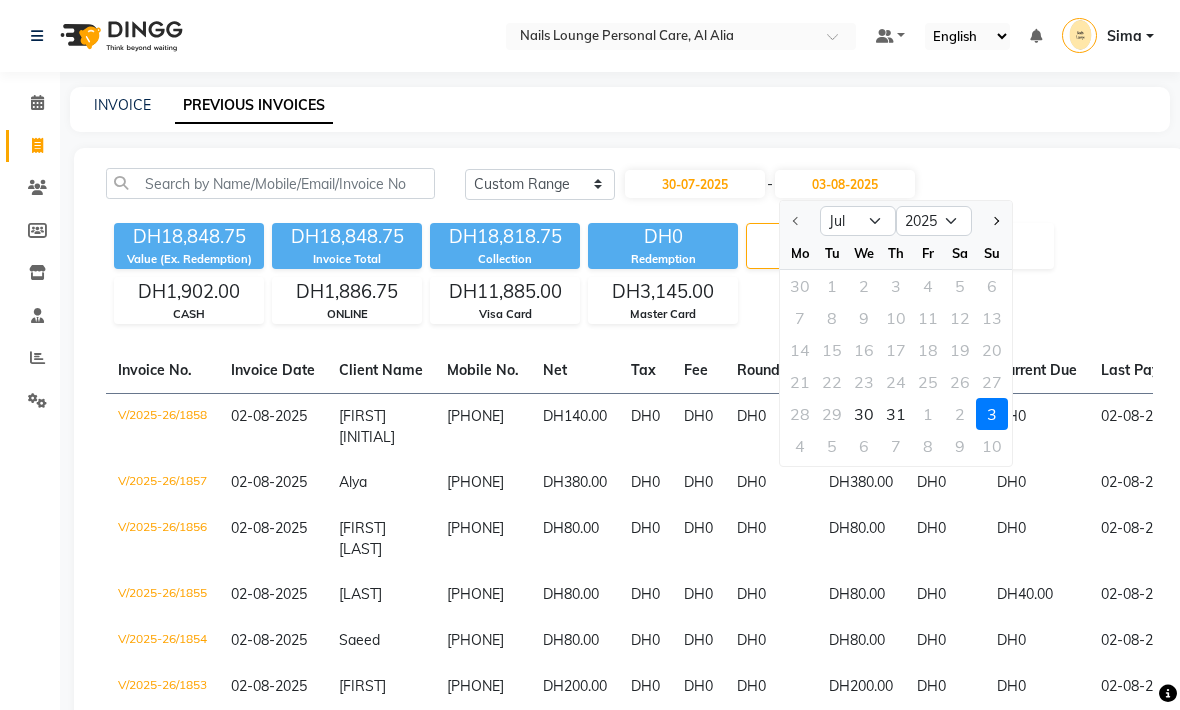 click on "31" 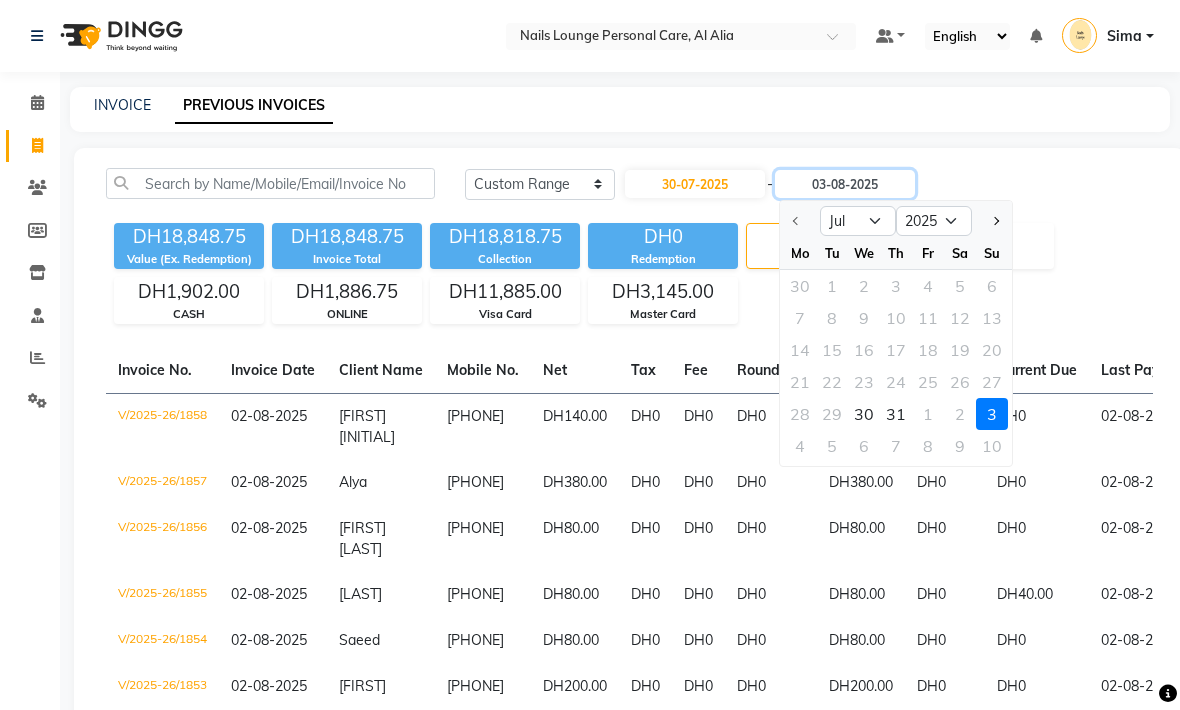 type on "31-07-2025" 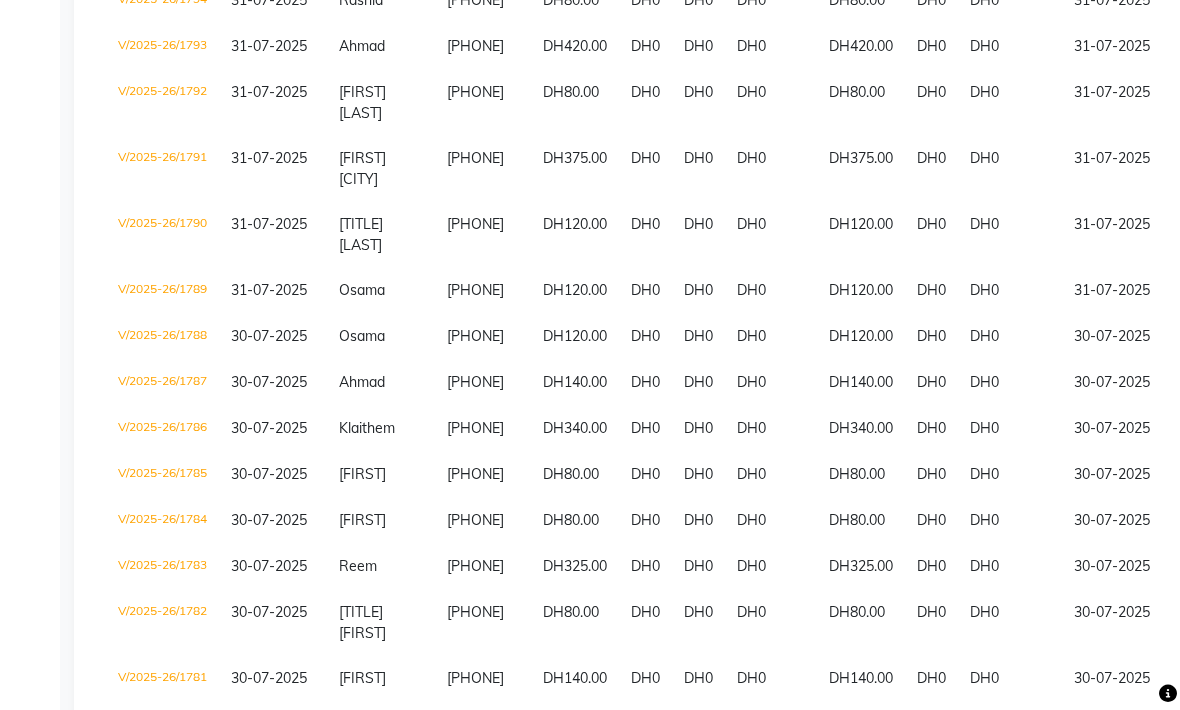 scroll, scrollTop: 1183, scrollLeft: 0, axis: vertical 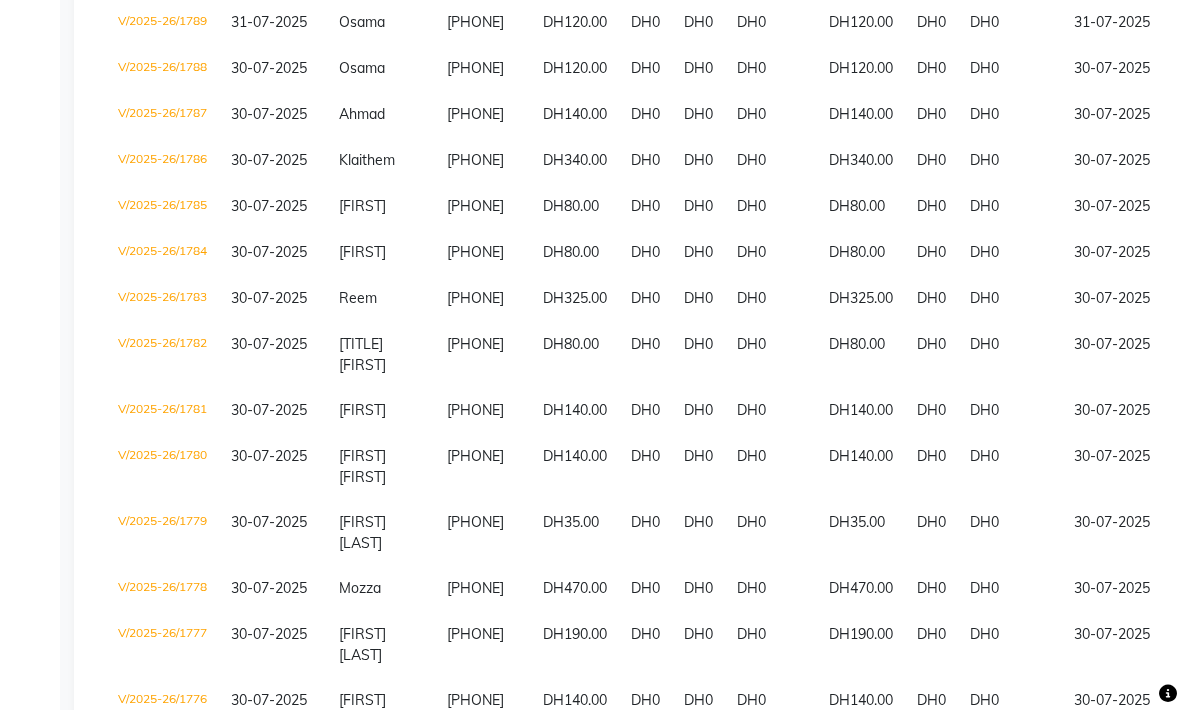 click on "Mozza" 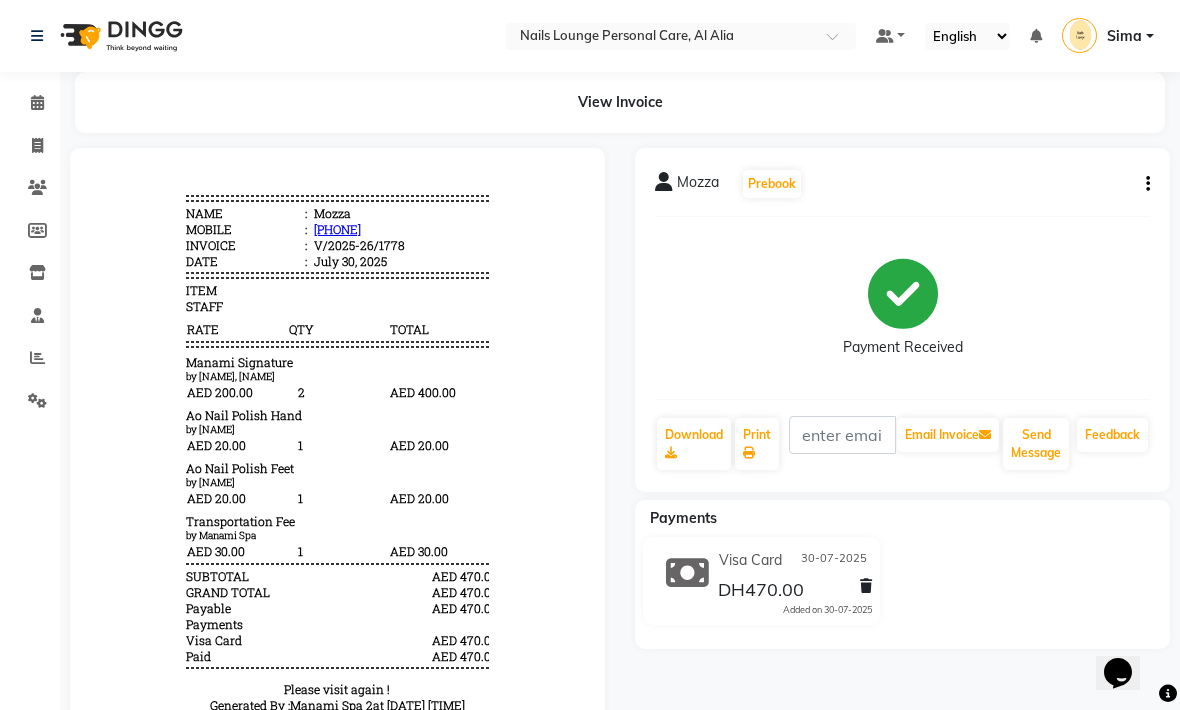 scroll, scrollTop: 0, scrollLeft: 0, axis: both 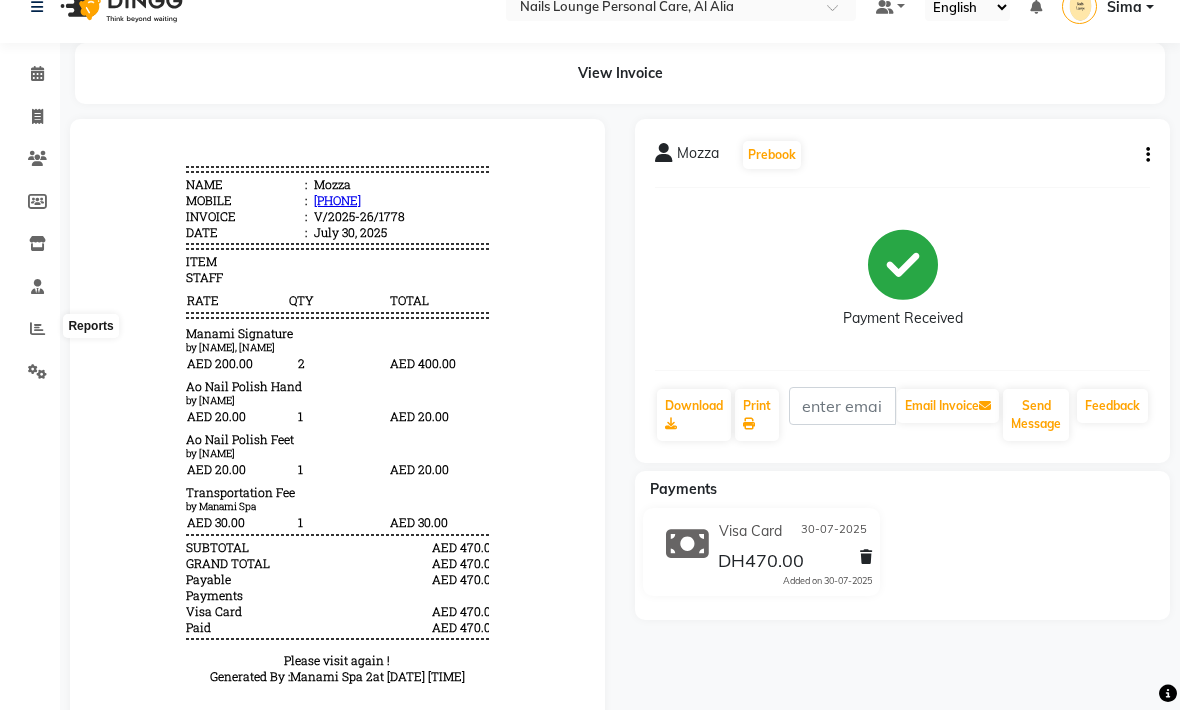click on "Reports" 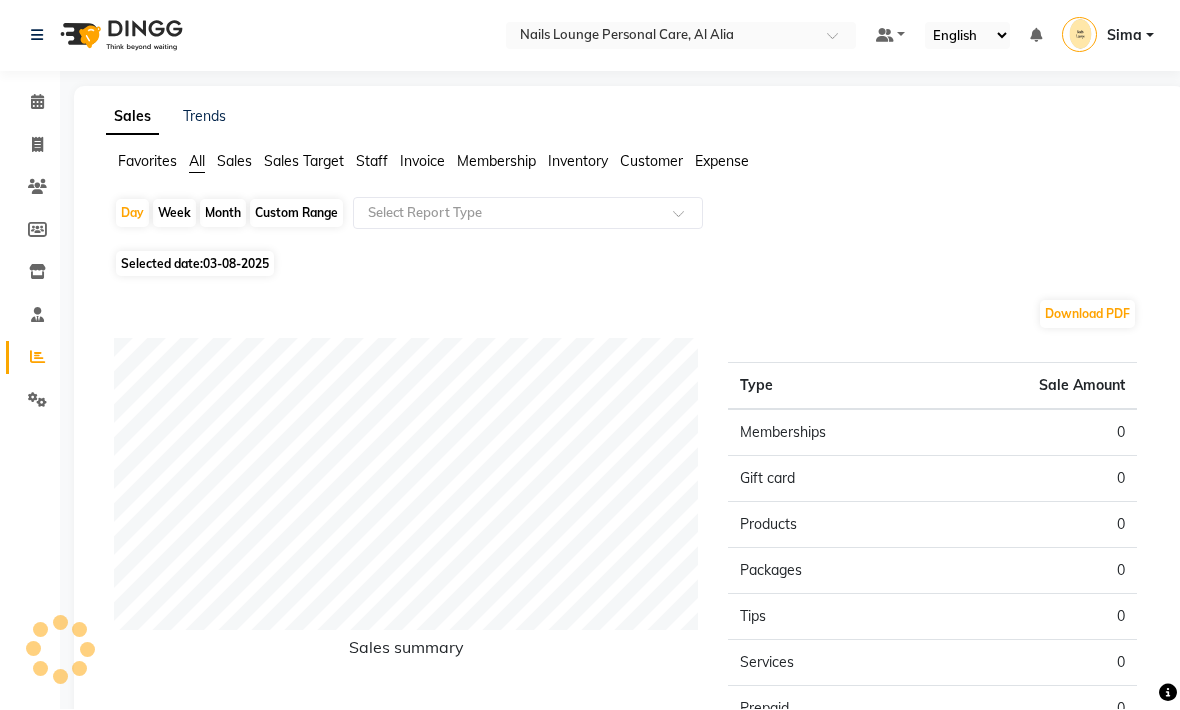 scroll, scrollTop: 1, scrollLeft: 0, axis: vertical 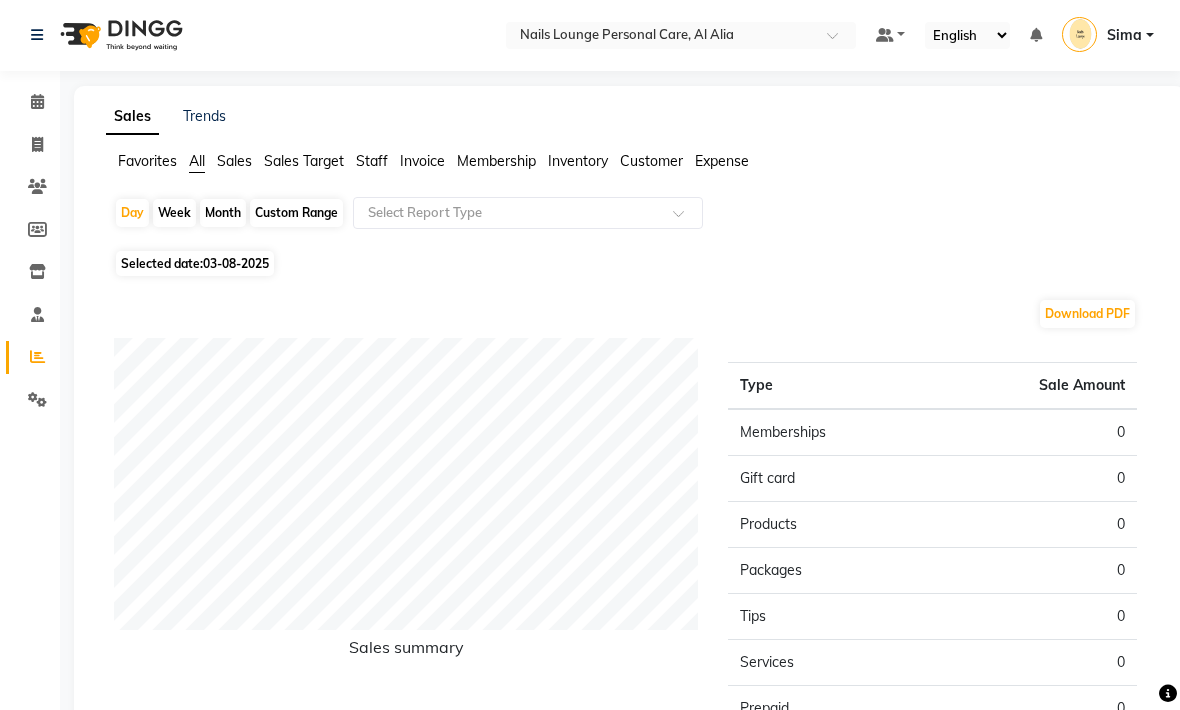 click on "Selected date:  03-08-2025" 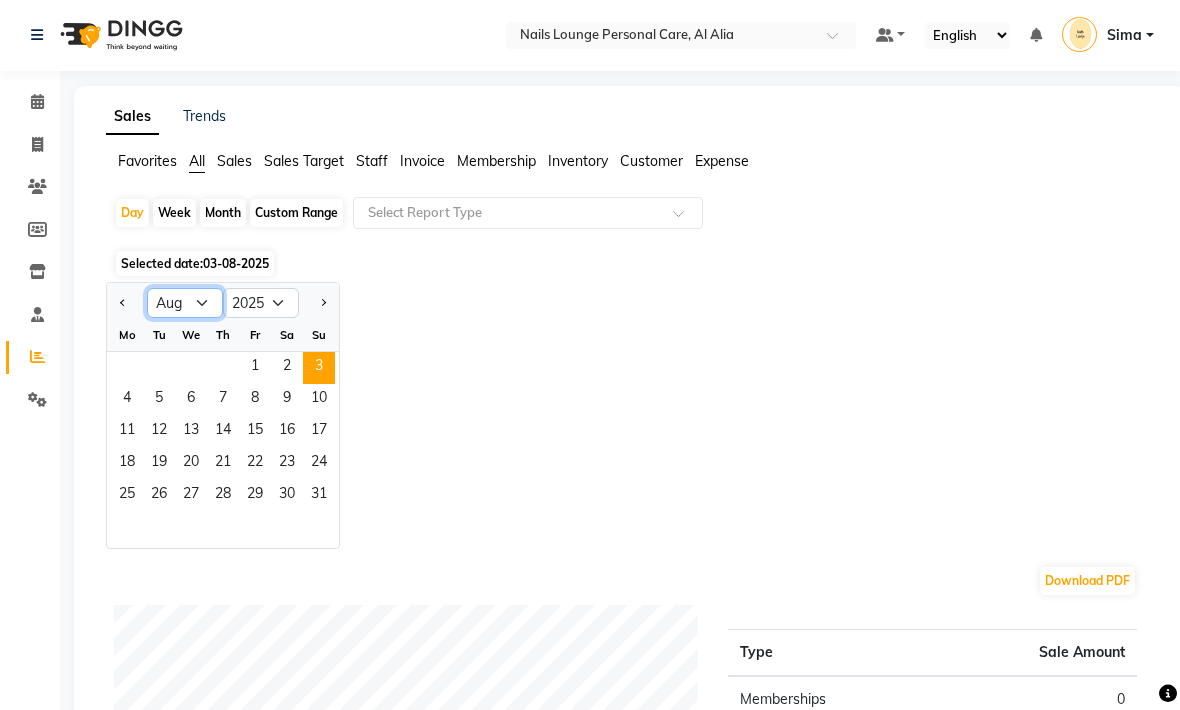 click on "Jan Feb Mar Apr May Jun Jul Aug Sep Oct Nov Dec" 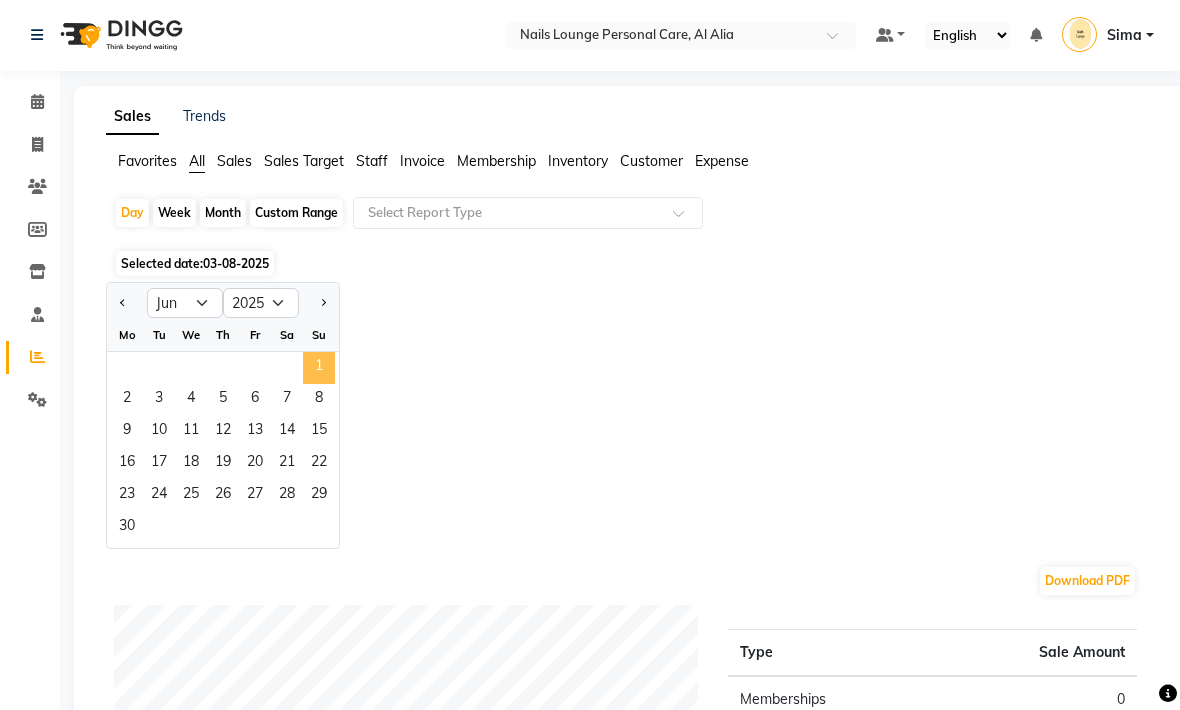 click on "1" 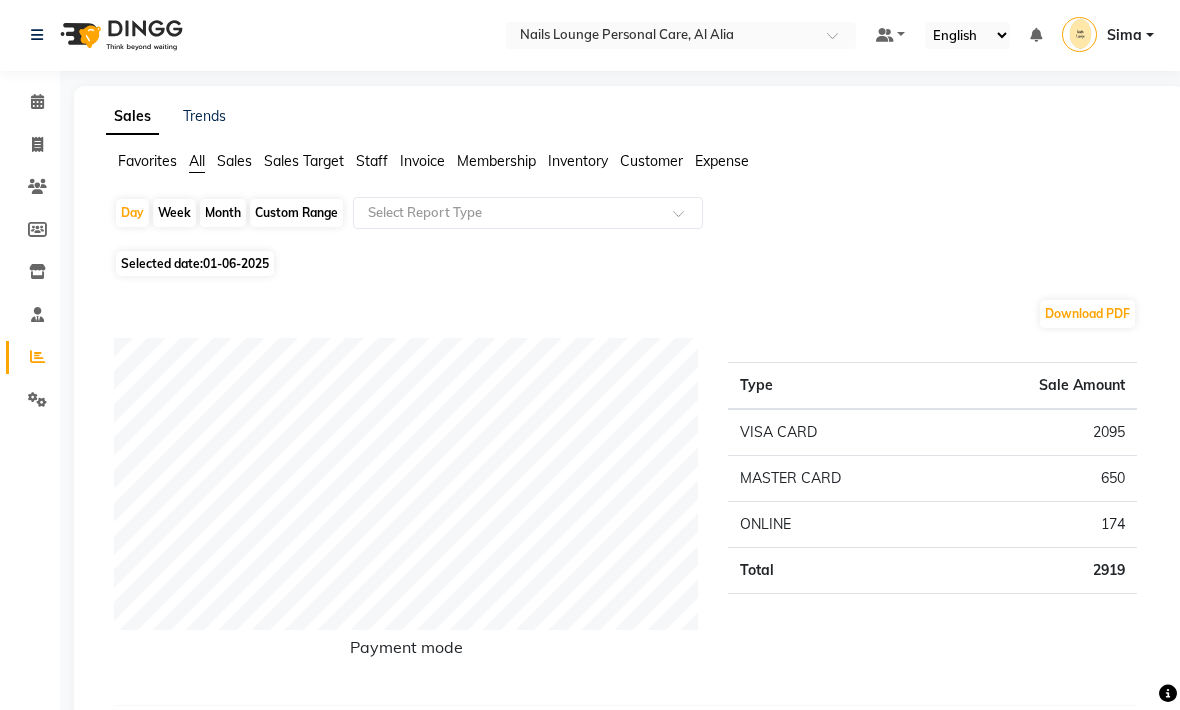 click on "Month" 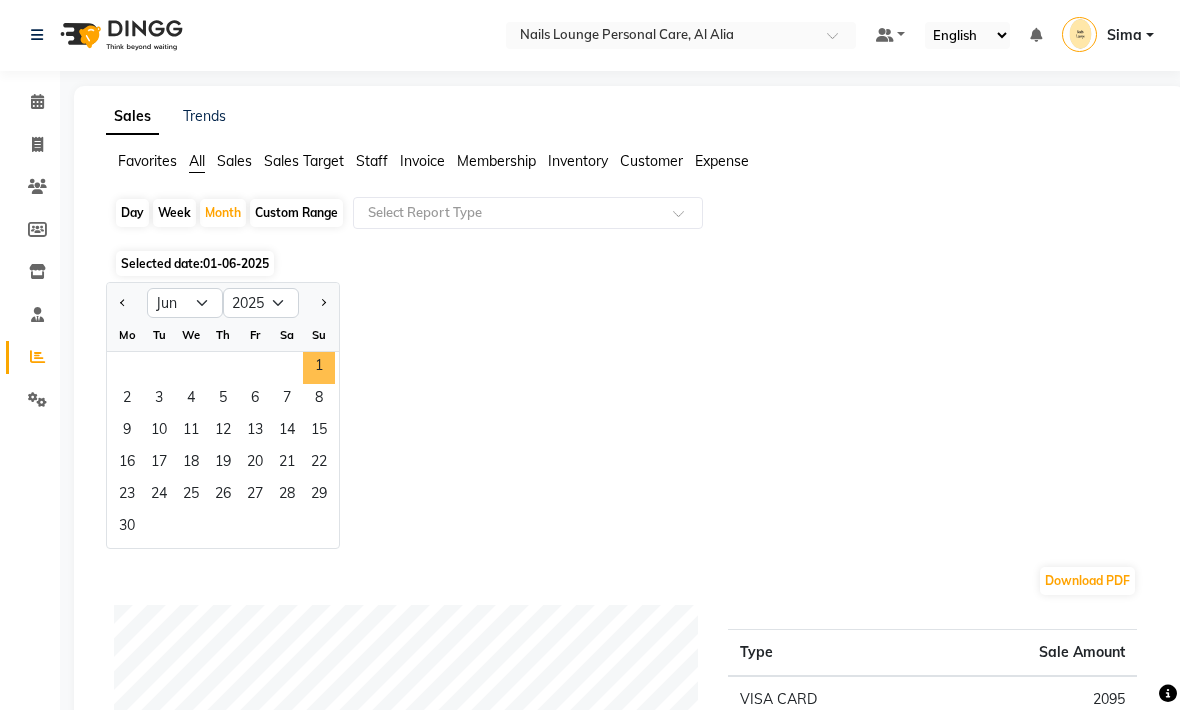 click on "1" 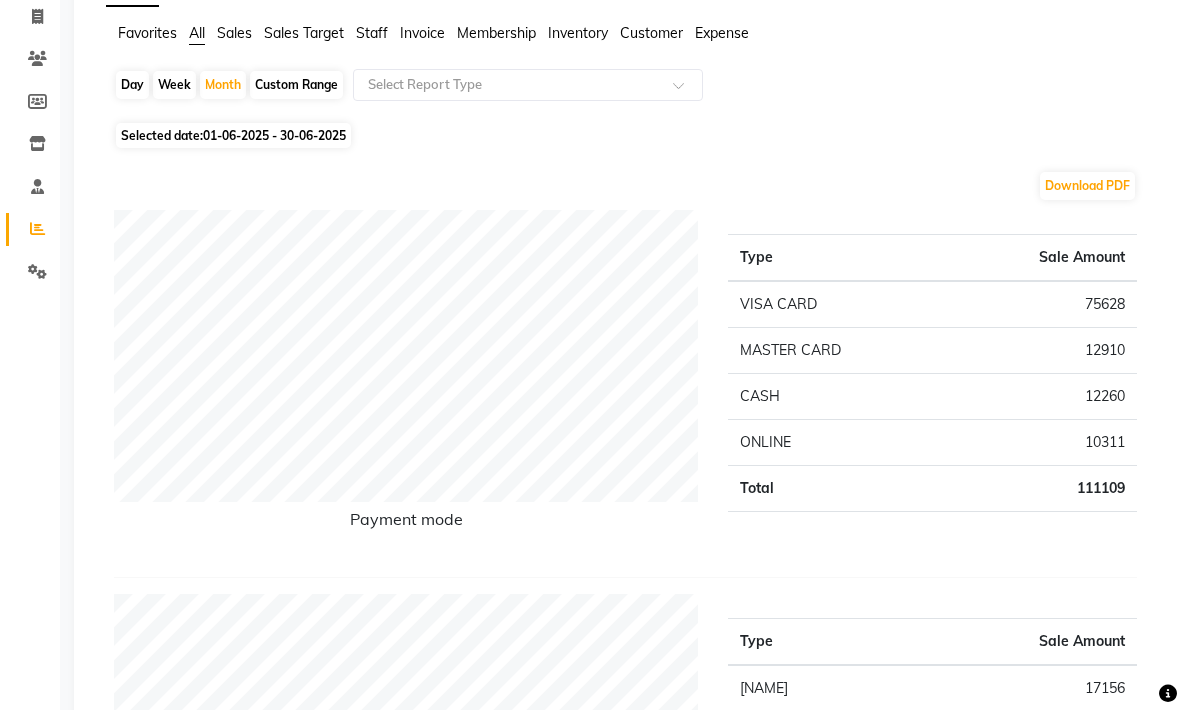 scroll, scrollTop: 127, scrollLeft: 0, axis: vertical 